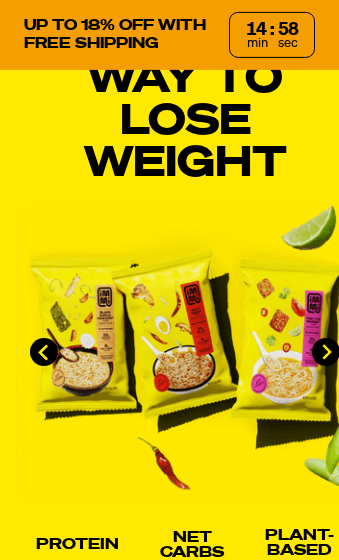 scroll, scrollTop: 296, scrollLeft: 0, axis: vertical 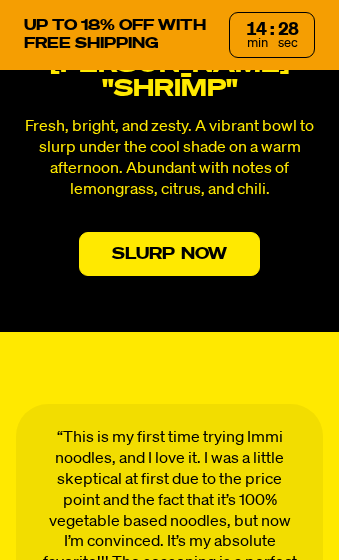 click on "Slurp Now" at bounding box center [169, 254] 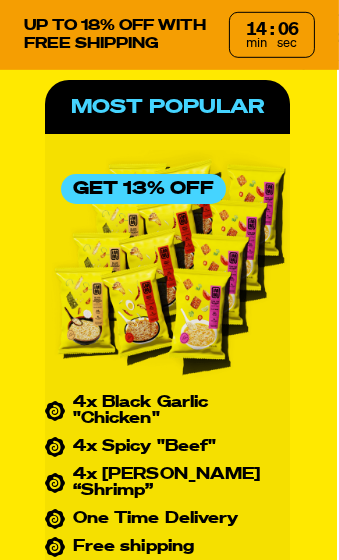 scroll, scrollTop: 10025, scrollLeft: 2, axis: both 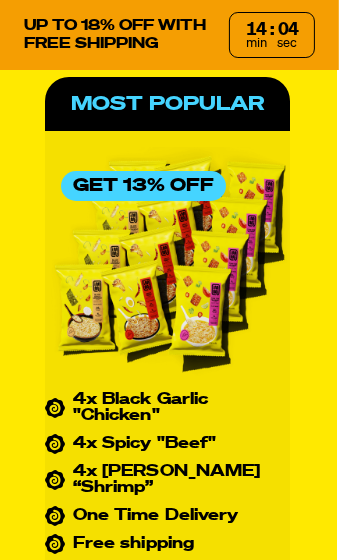 click on "Order Now" at bounding box center (167, 704) 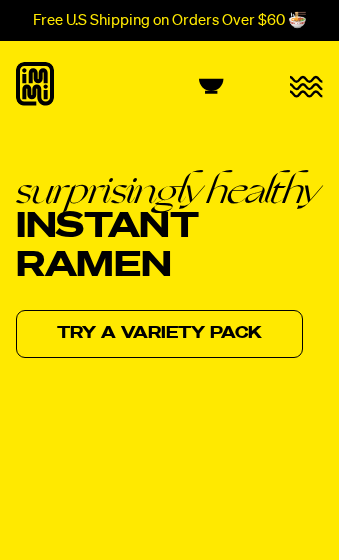 scroll, scrollTop: 50, scrollLeft: 0, axis: vertical 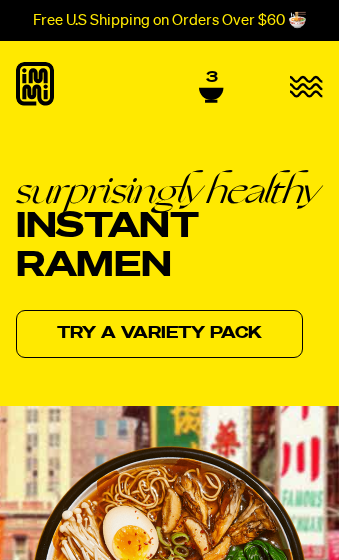 click on "Try a variety pack" at bounding box center [159, 334] 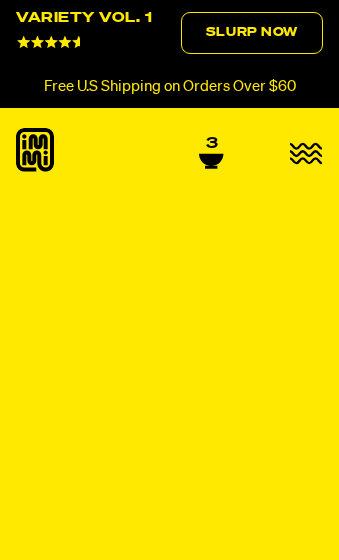 scroll, scrollTop: 0, scrollLeft: 0, axis: both 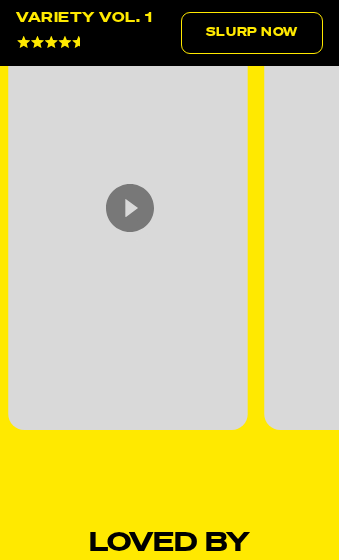 click on "Slurp Now" at bounding box center (252, 33) 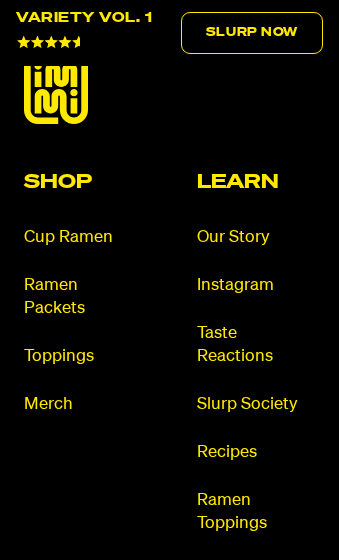 scroll, scrollTop: 12630, scrollLeft: 0, axis: vertical 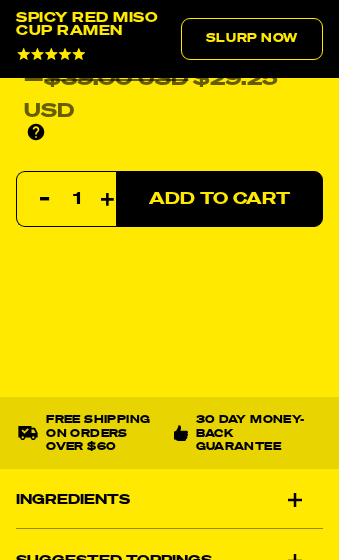 click on "Ingredients" at bounding box center [169, 500] 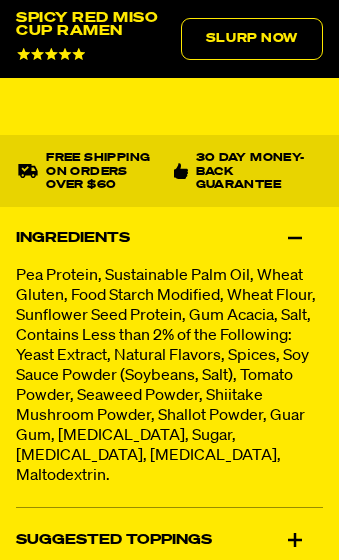 scroll, scrollTop: 1634, scrollLeft: 0, axis: vertical 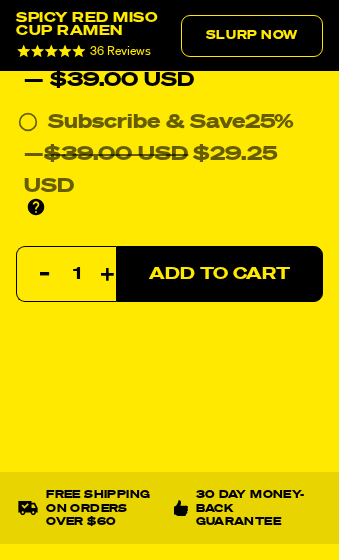 click on "Slurp Now" at bounding box center (252, 36) 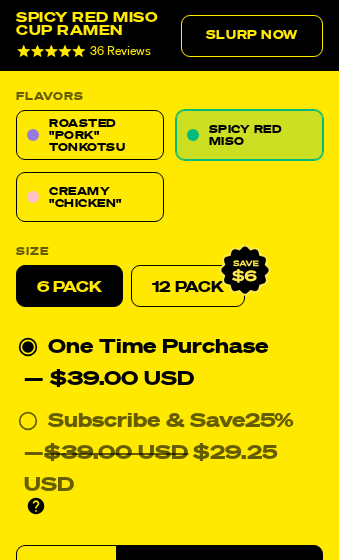 scroll, scrollTop: 830, scrollLeft: 0, axis: vertical 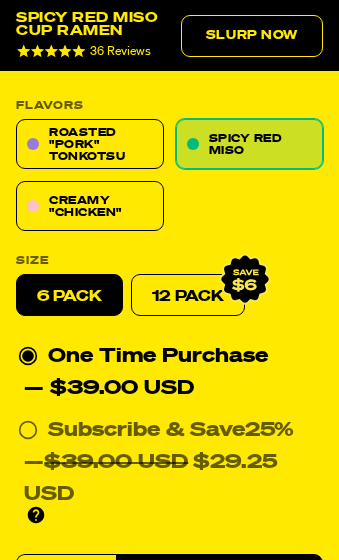 click on "12 Pack" at bounding box center [188, 295] 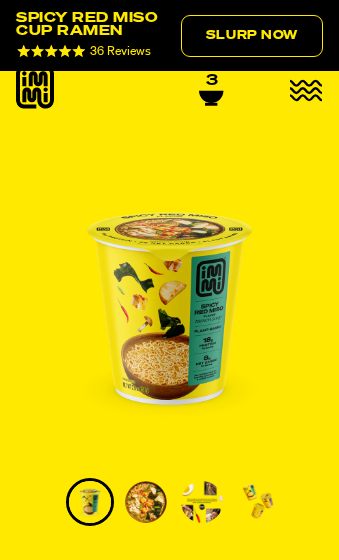scroll, scrollTop: 0, scrollLeft: 0, axis: both 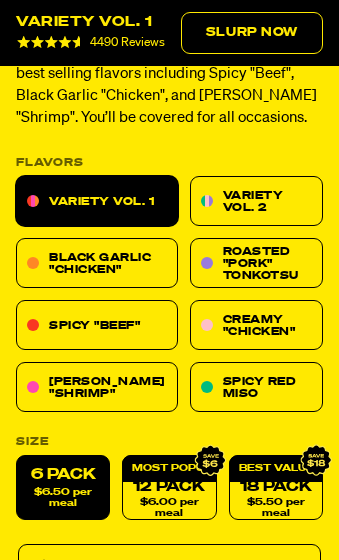 click on "$6.00 per meal" at bounding box center (169, 508) 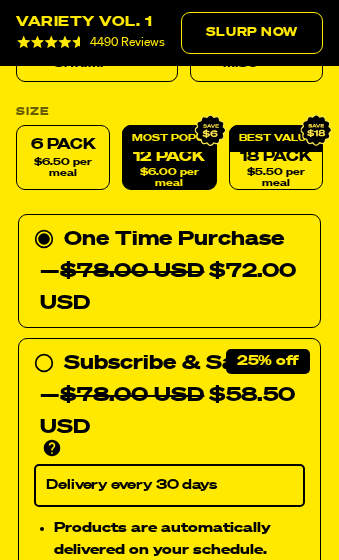 scroll, scrollTop: 1071, scrollLeft: 0, axis: vertical 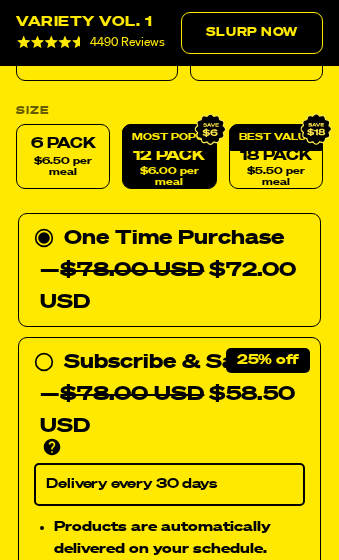 click on "Subscribe & Save  25%    —  $78.00 USD $58.50 USD   You'll receive your selected flavor and pack size every month at a discounted price.  Create an account to manage your subscription including: skipping, changing delivery frequency, or canceling." at bounding box center [169, 402] 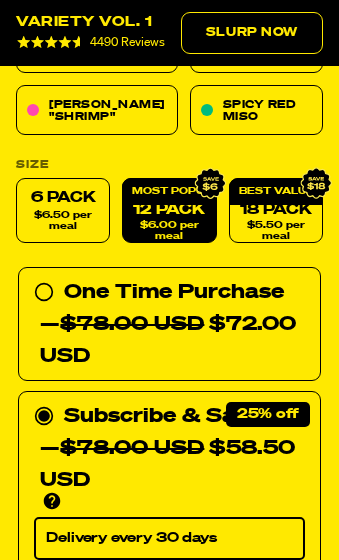 scroll, scrollTop: 1015, scrollLeft: 0, axis: vertical 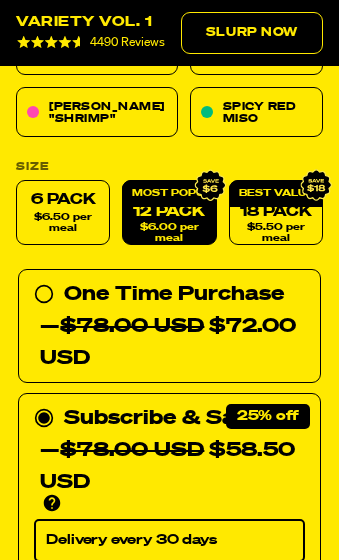 click on "$5.50 per meal" at bounding box center (276, 233) 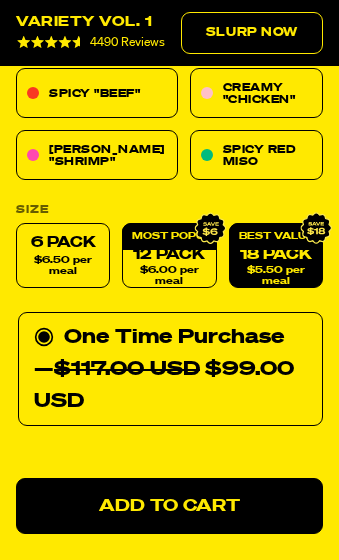 scroll, scrollTop: 968, scrollLeft: 0, axis: vertical 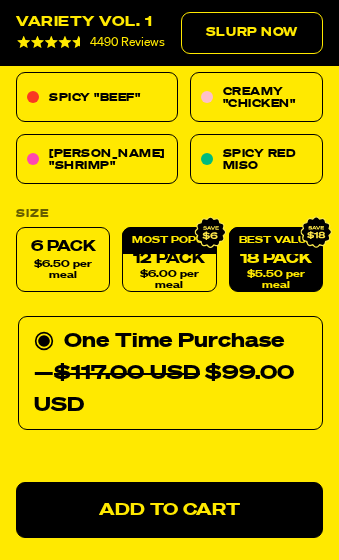 click on "12 Pack  $6.00 per meal" at bounding box center (169, 259) 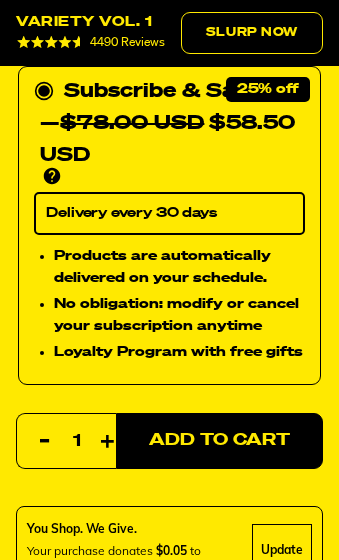 scroll, scrollTop: 1343, scrollLeft: 0, axis: vertical 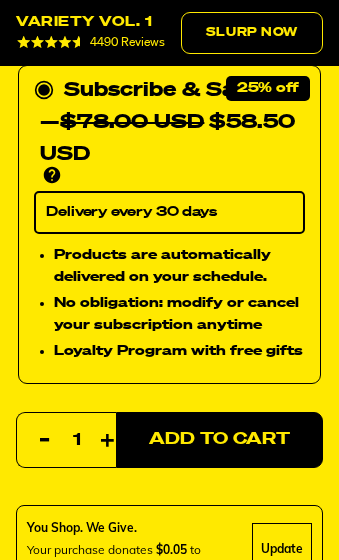 click on "Add to Cart" at bounding box center [219, 439] 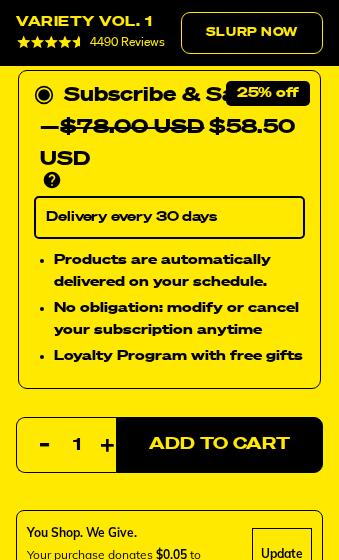 scroll, scrollTop: 1337, scrollLeft: 0, axis: vertical 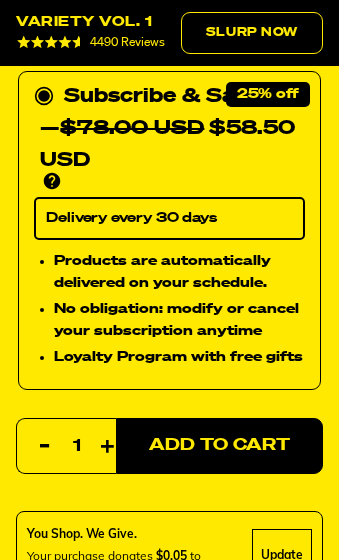 click on "Add to Cart" at bounding box center (219, 445) 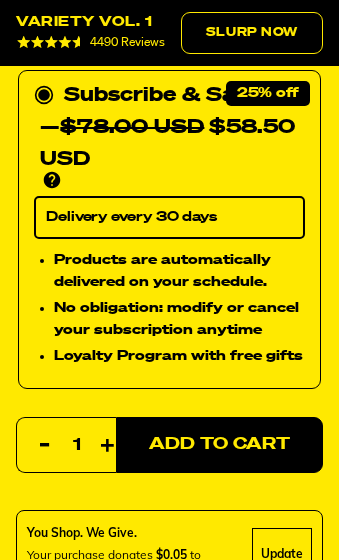 select on "Every 30 Days" 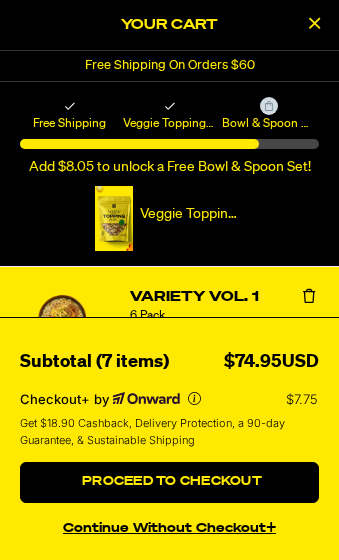 scroll, scrollTop: 0, scrollLeft: 0, axis: both 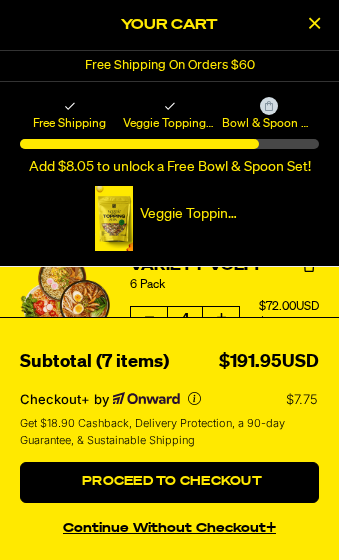 click on "continue without Checkout+" at bounding box center (169, 525) 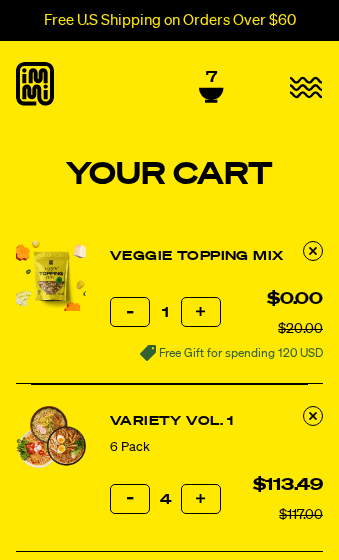 scroll, scrollTop: 0, scrollLeft: 0, axis: both 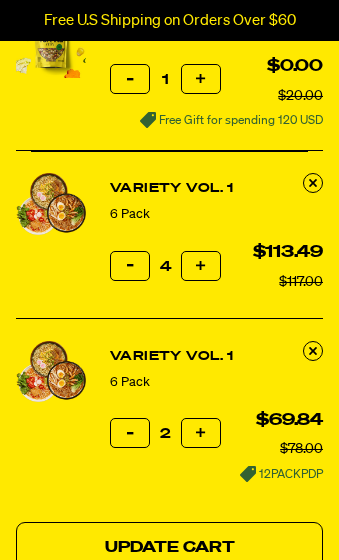 click on "Reduce item quantity by one" at bounding box center [130, 433] 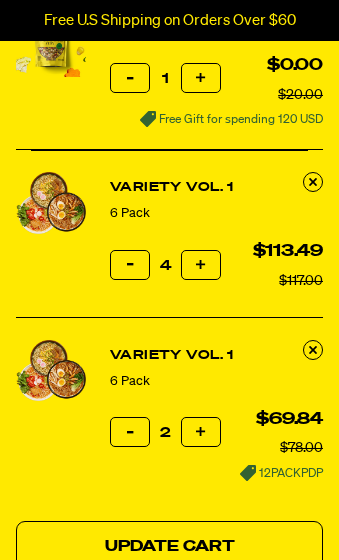 type on "1" 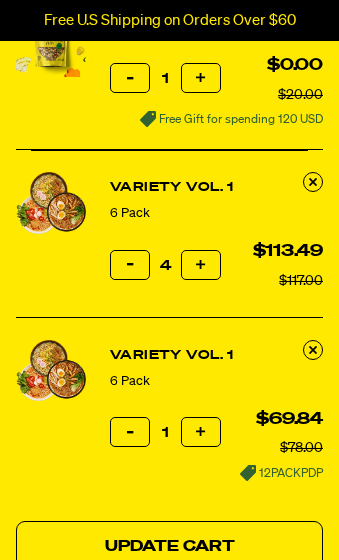 click on "Reduce item quantity by one" at bounding box center (130, 432) 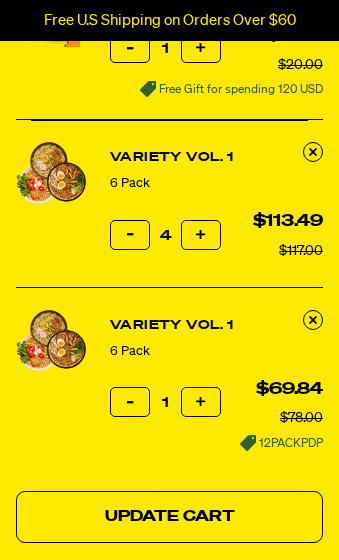 scroll, scrollTop: 264, scrollLeft: 0, axis: vertical 